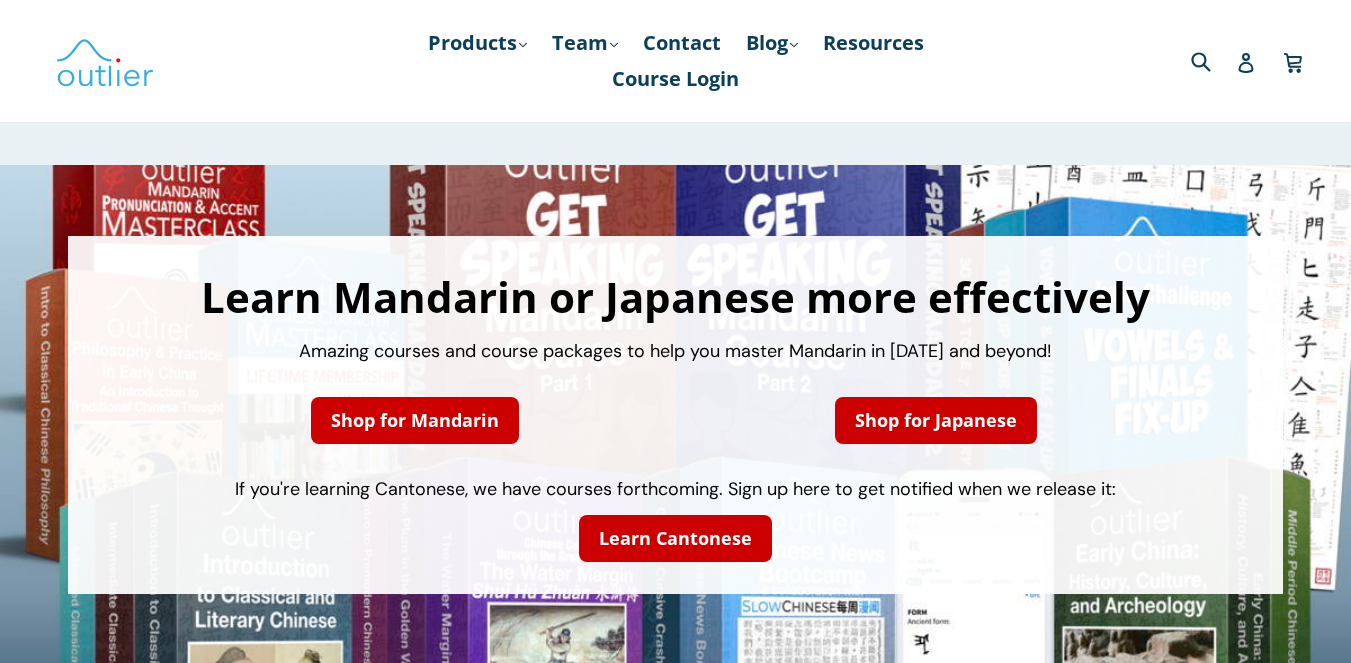 scroll, scrollTop: 0, scrollLeft: 0, axis: both 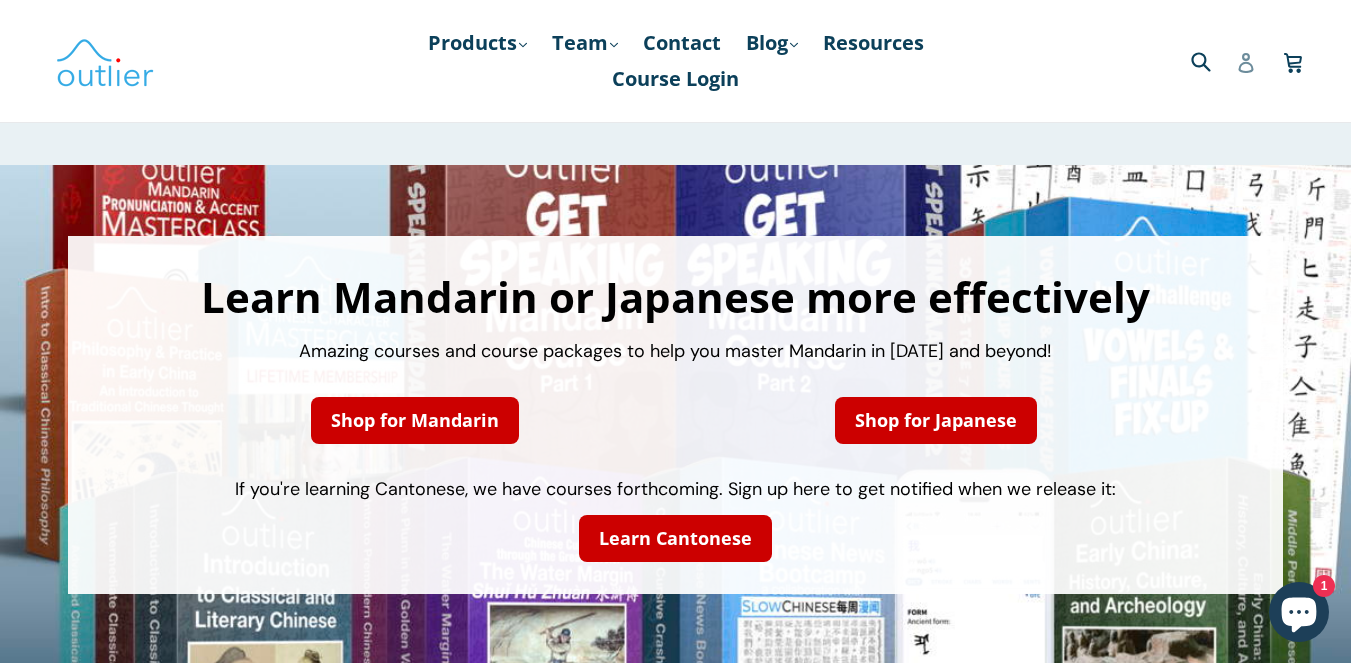 click 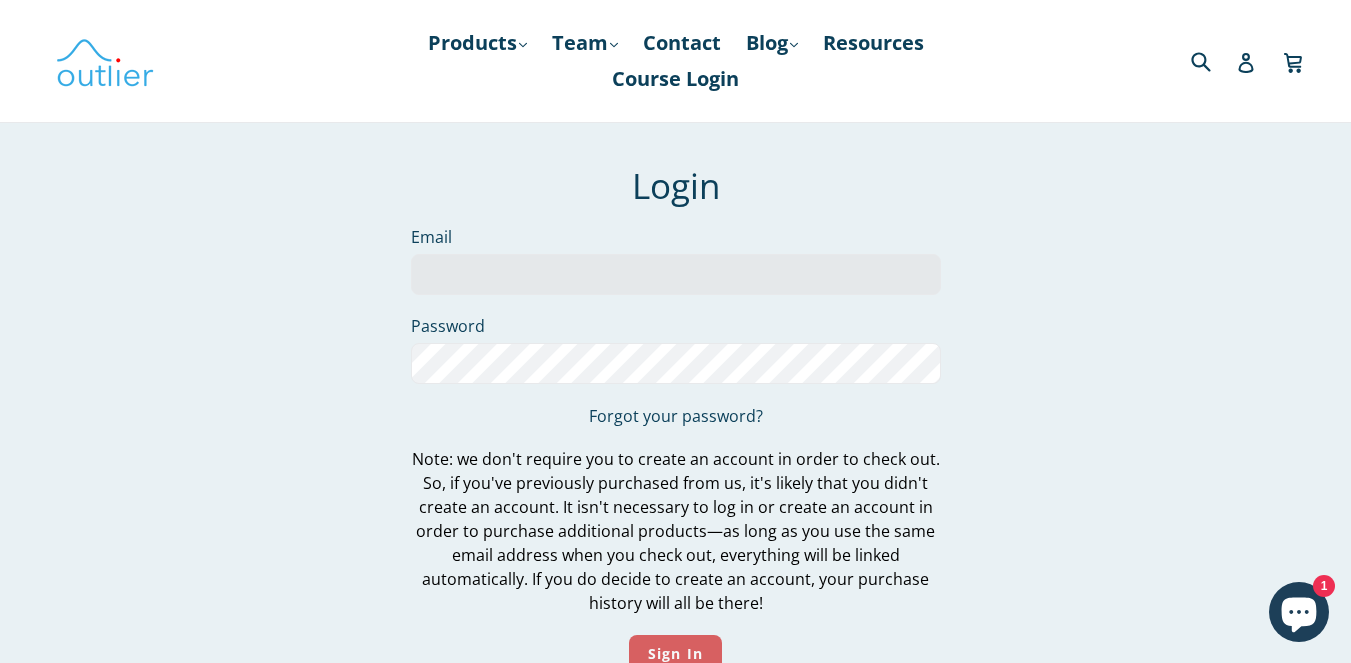 scroll, scrollTop: 0, scrollLeft: 0, axis: both 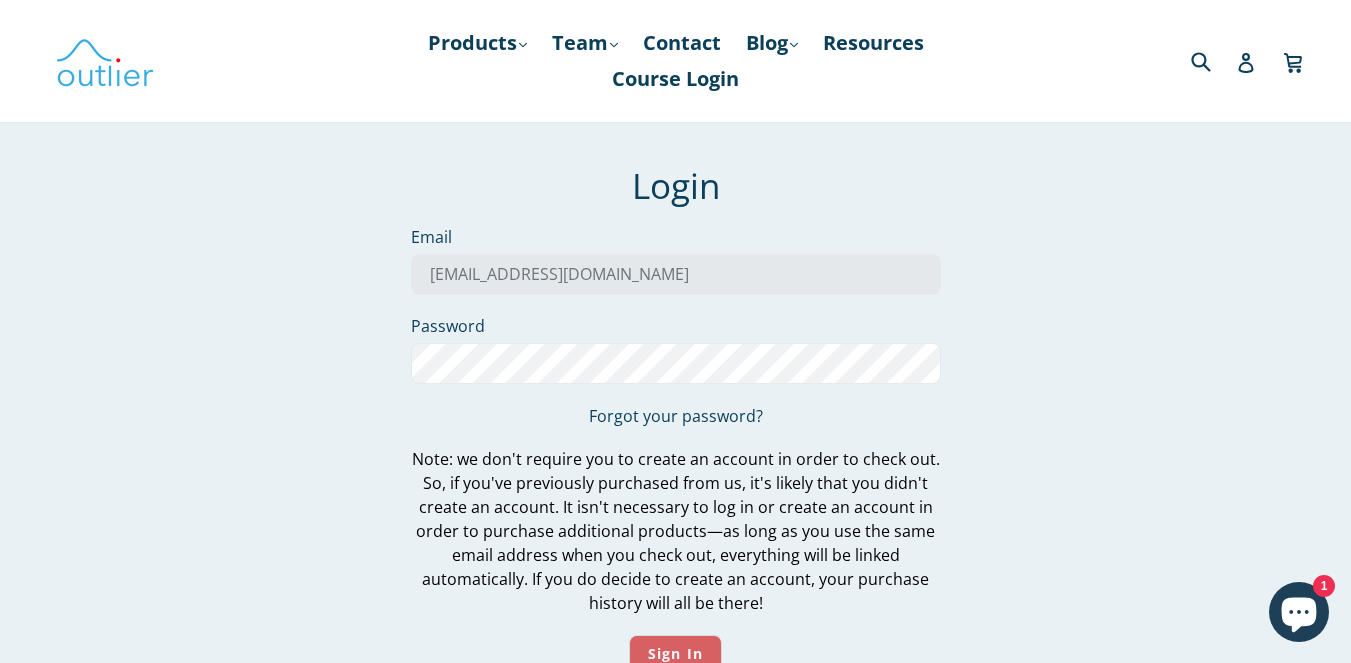 click on "Sign In" at bounding box center [675, 654] 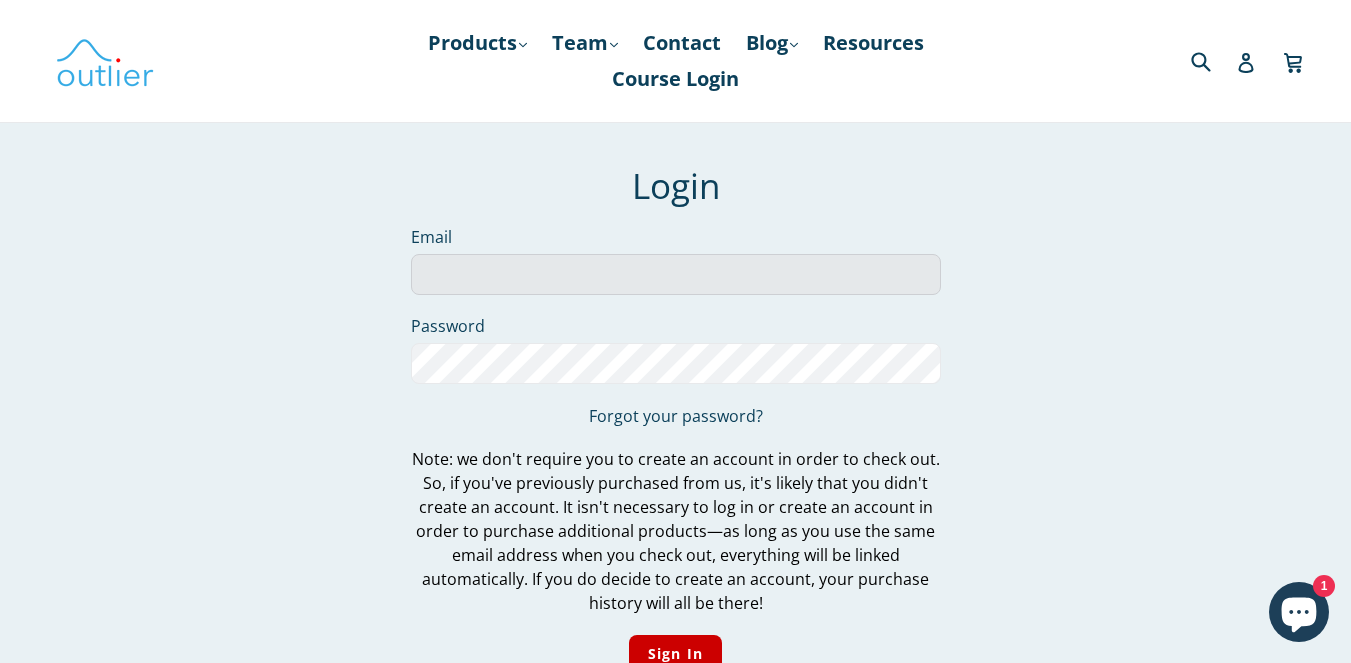 scroll, scrollTop: 0, scrollLeft: 0, axis: both 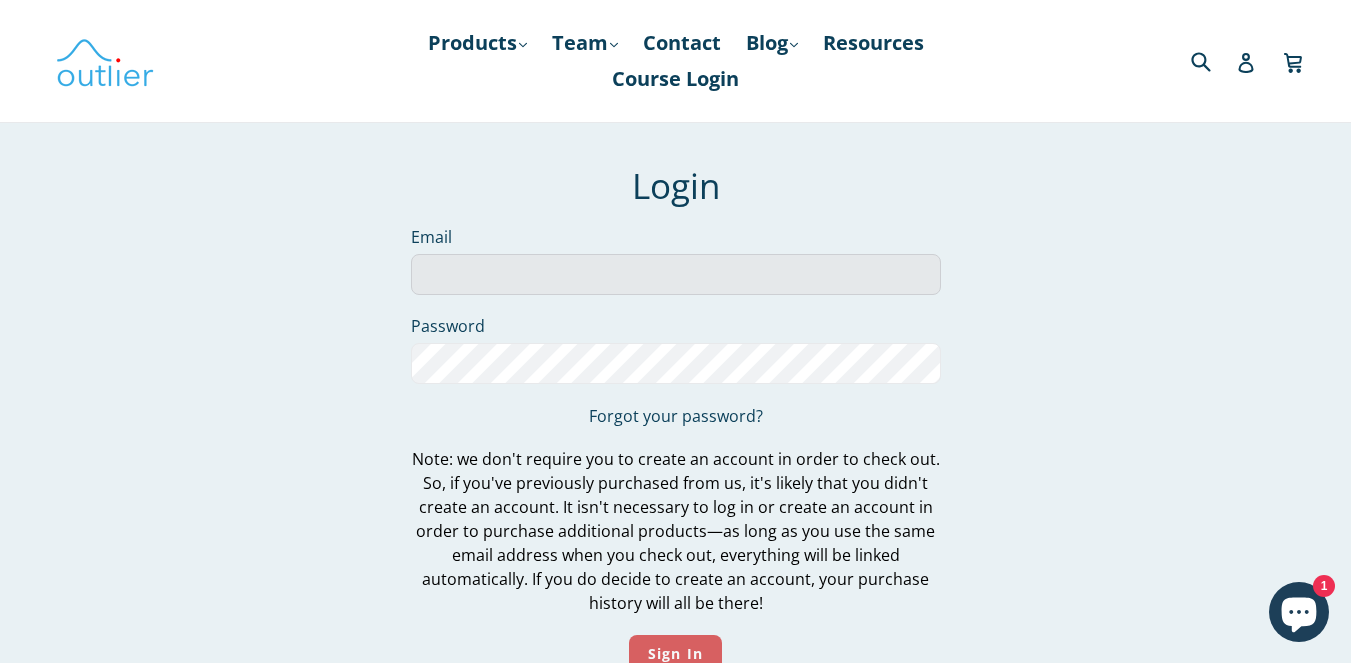 type on "[EMAIL_ADDRESS][DOMAIN_NAME]" 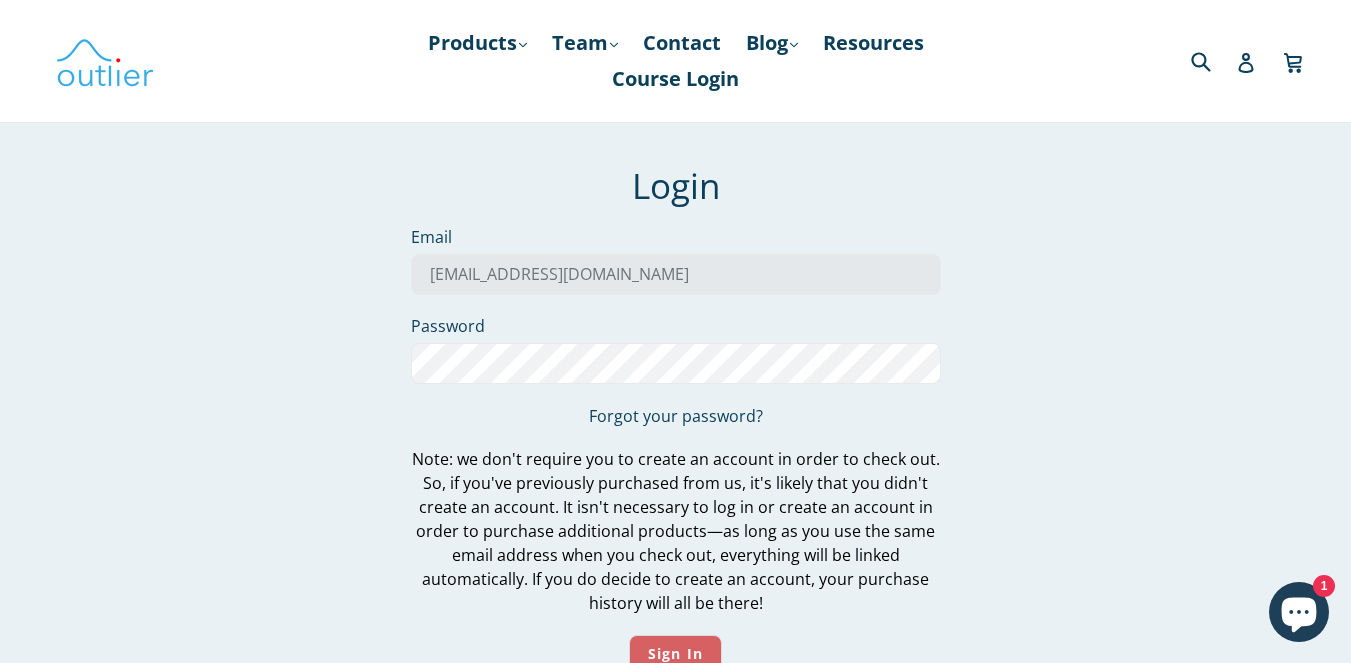 click on "Sign In" at bounding box center (675, 654) 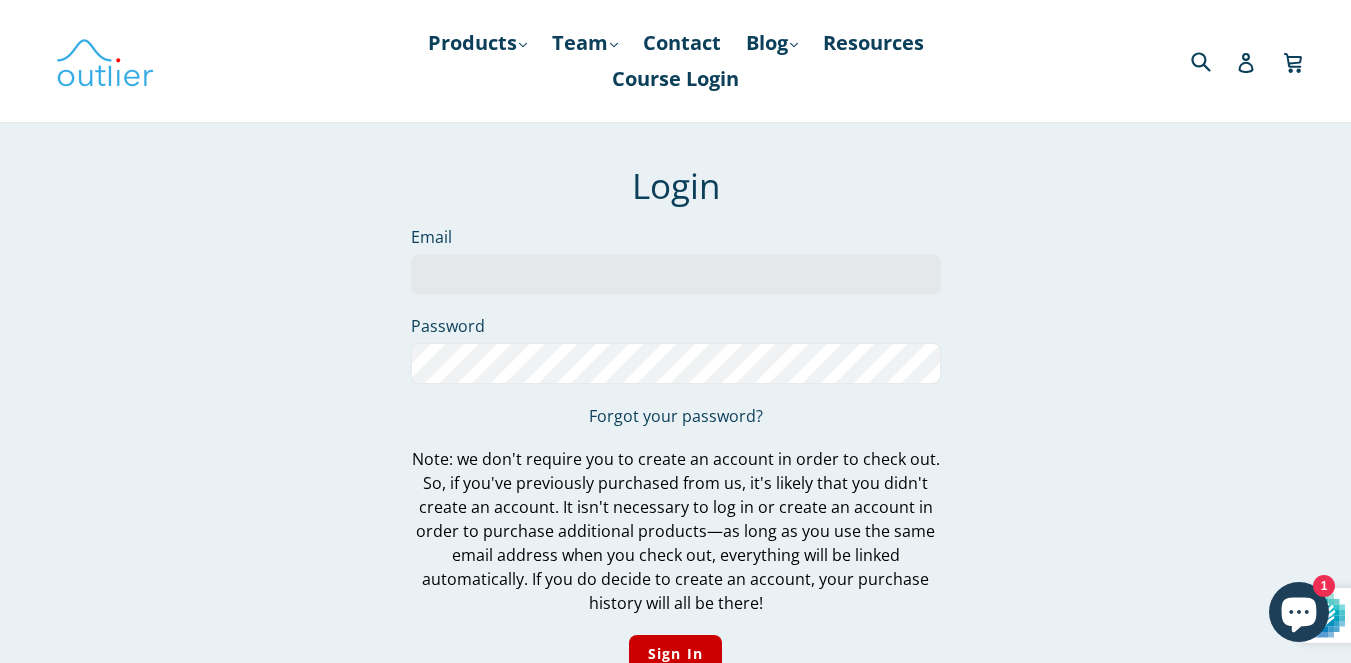 scroll, scrollTop: 0, scrollLeft: 0, axis: both 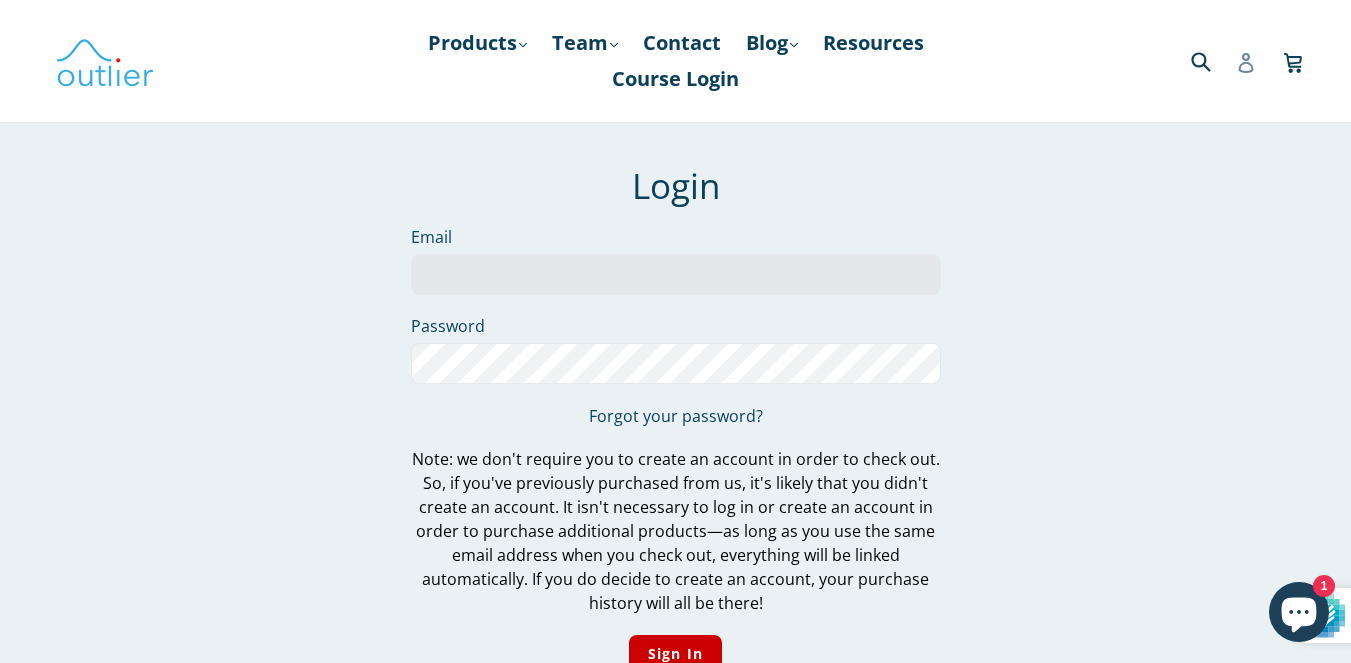 type on "[EMAIL_ADDRESS][DOMAIN_NAME]" 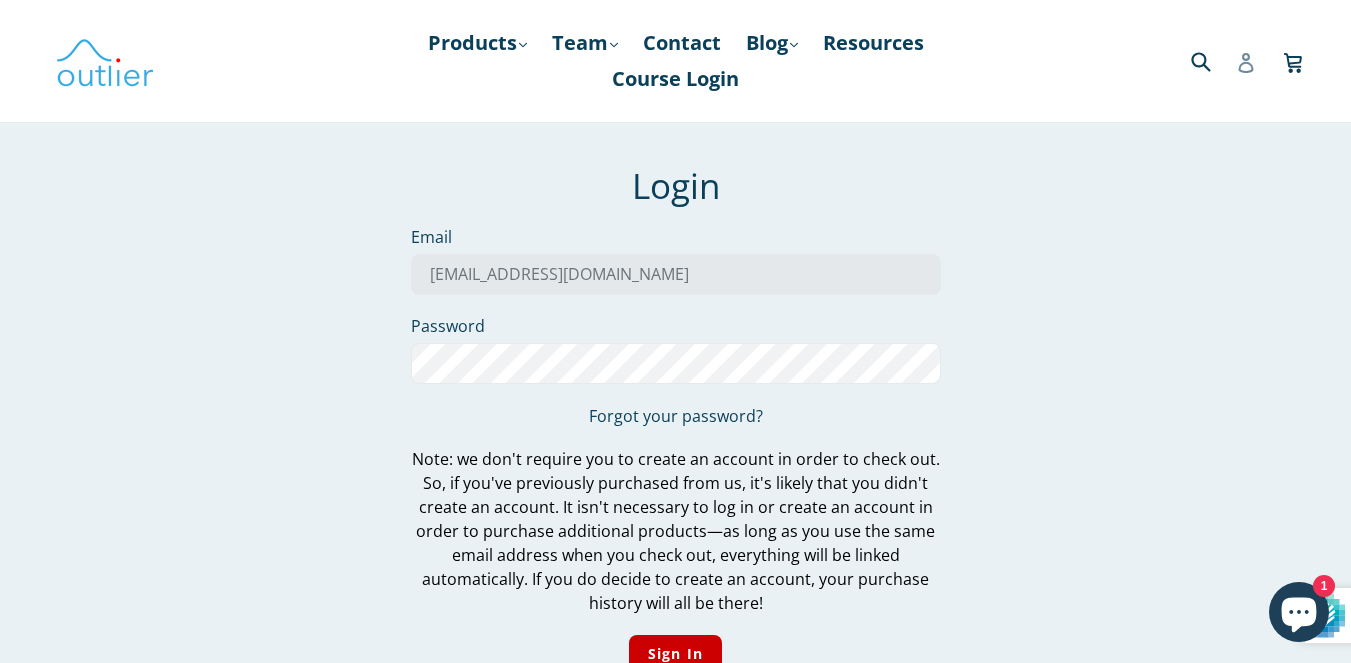 click 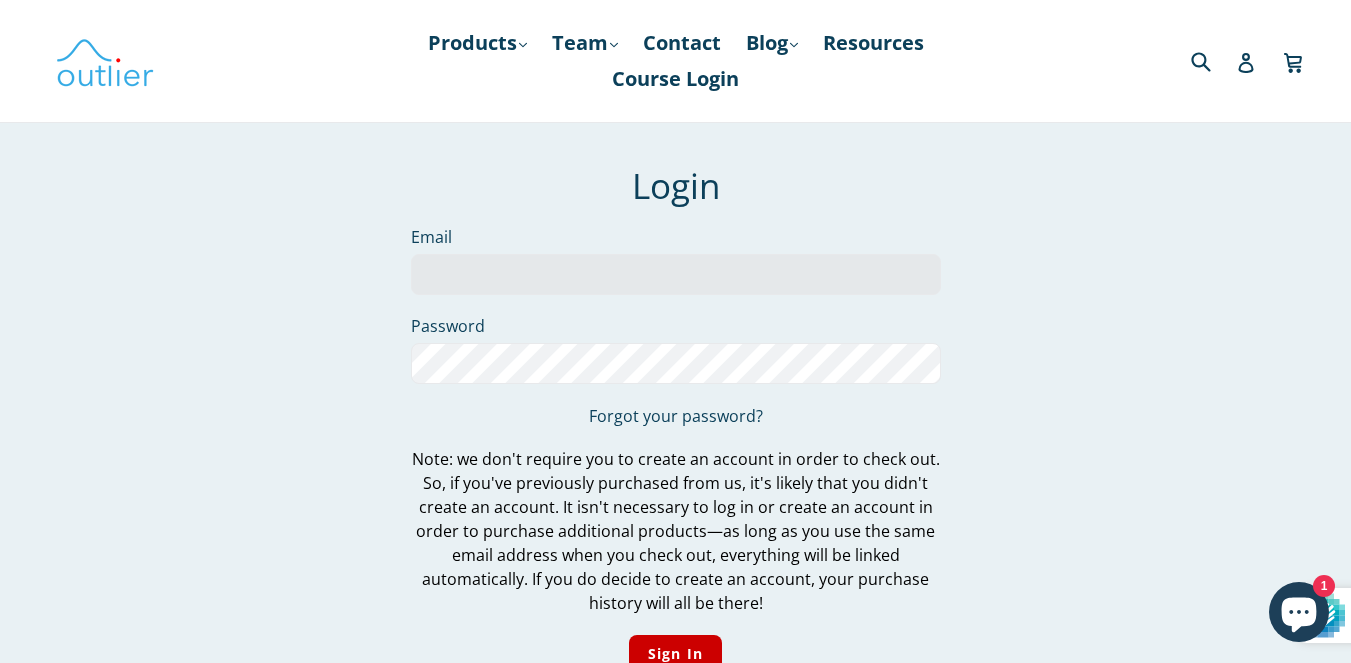 scroll, scrollTop: 0, scrollLeft: 0, axis: both 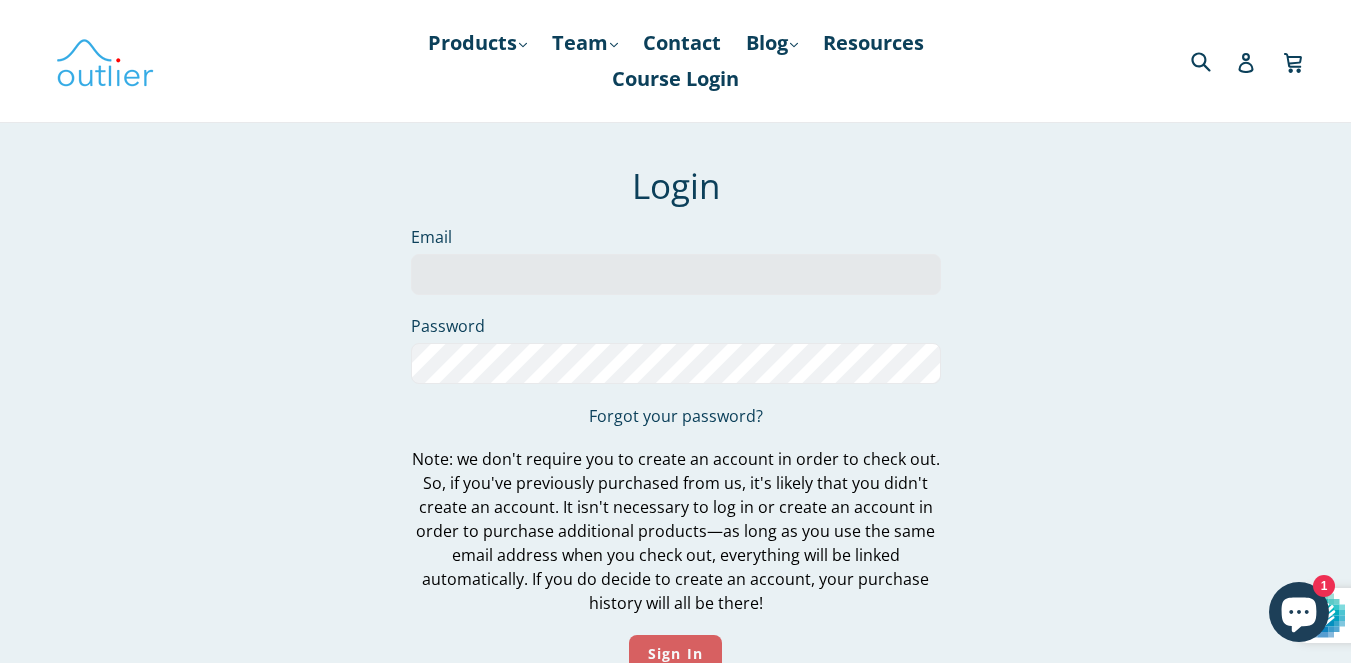 type on "[EMAIL_ADDRESS][DOMAIN_NAME]" 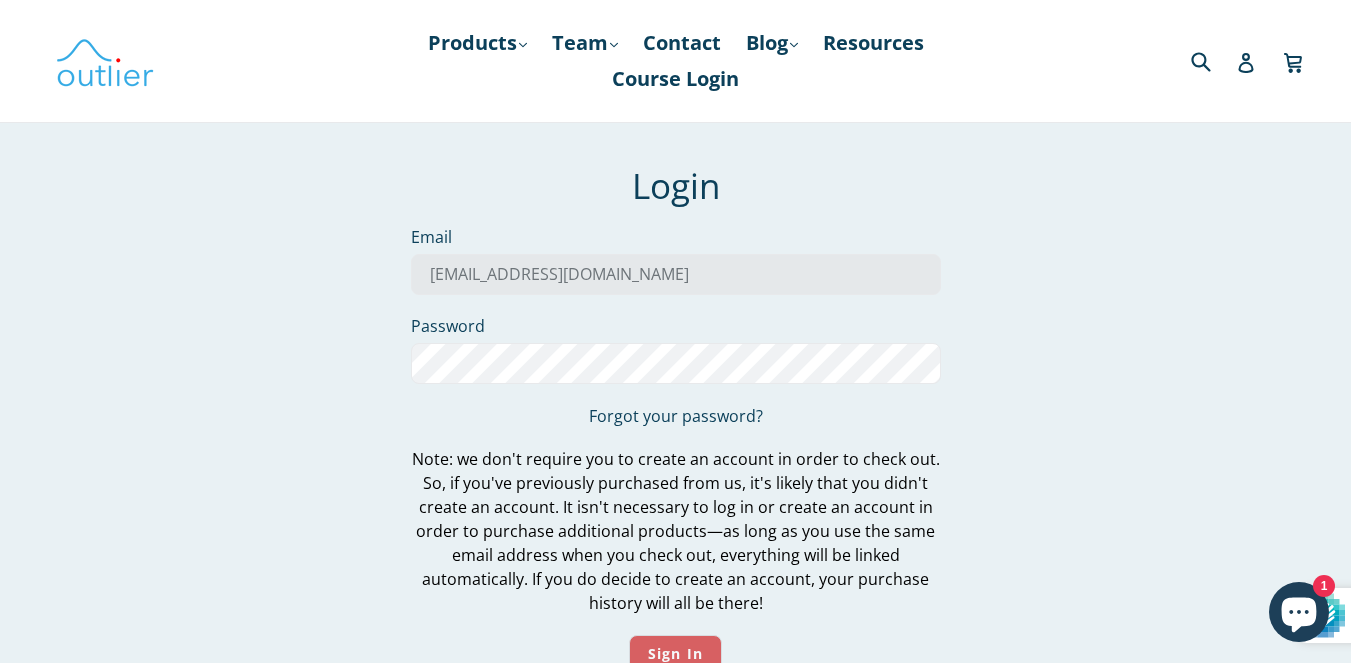click on "Sign In" at bounding box center [675, 654] 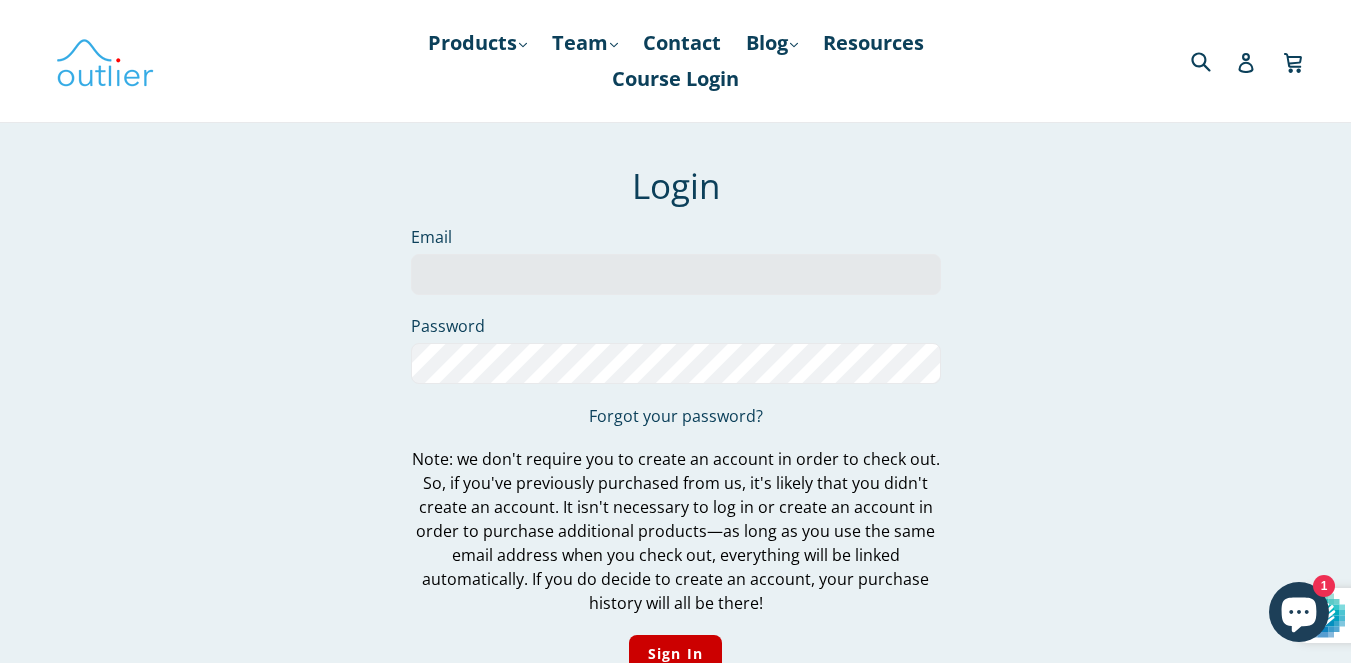 scroll, scrollTop: 0, scrollLeft: 0, axis: both 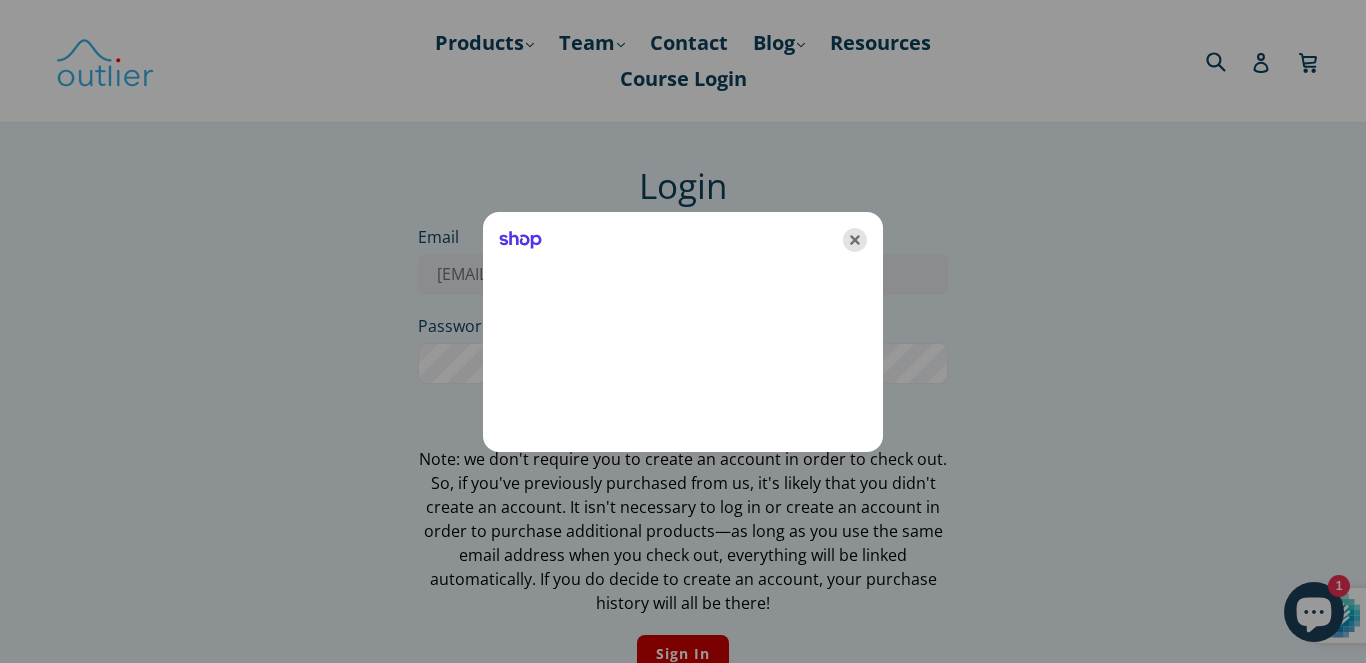 click 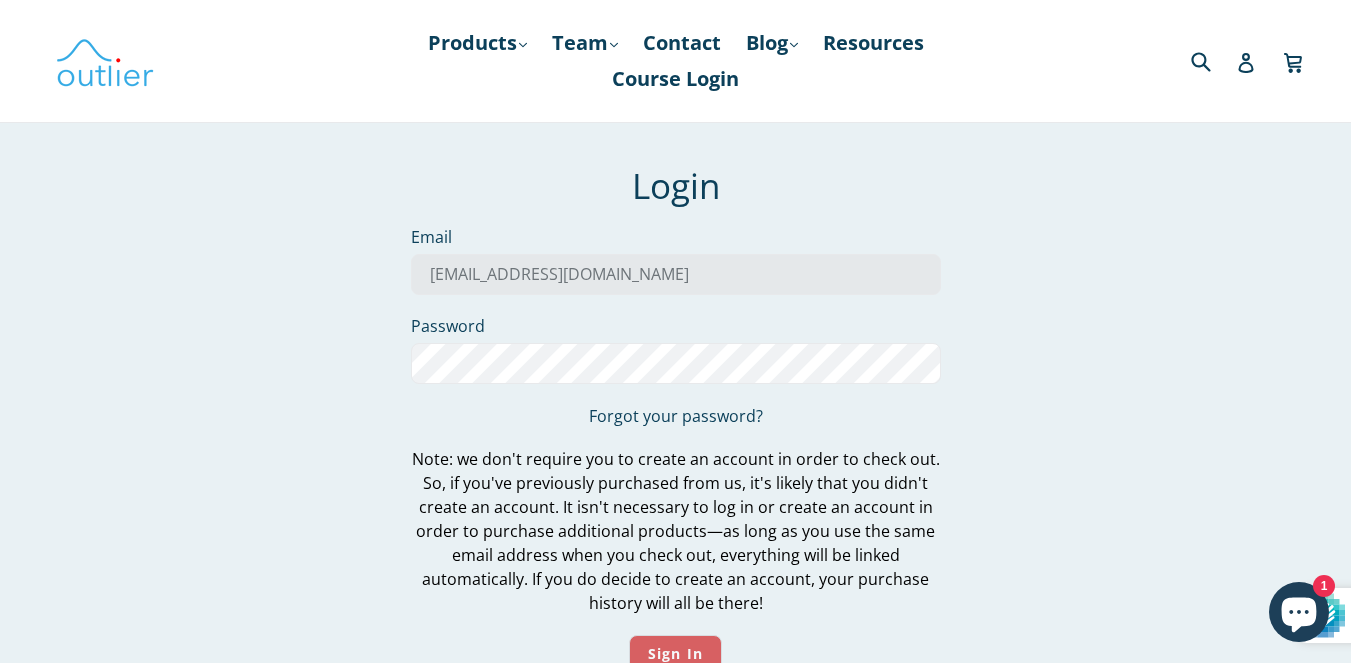 click on "Sign In" at bounding box center (675, 654) 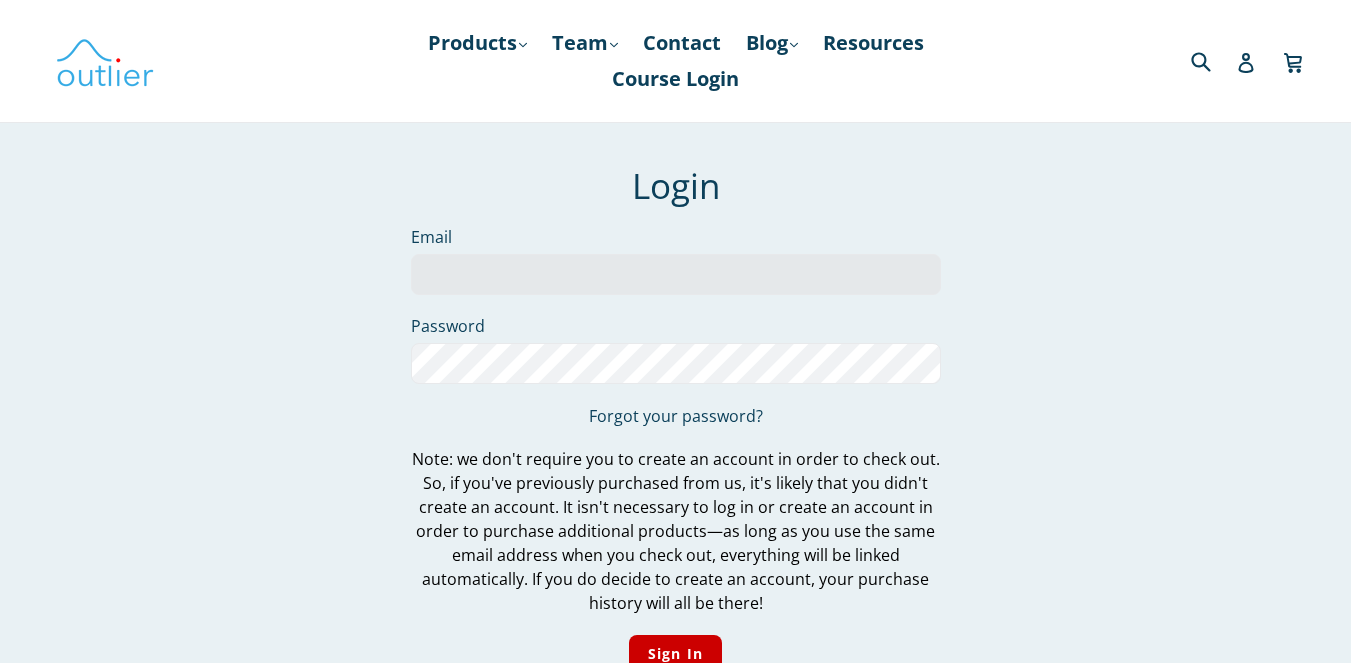 scroll, scrollTop: 0, scrollLeft: 0, axis: both 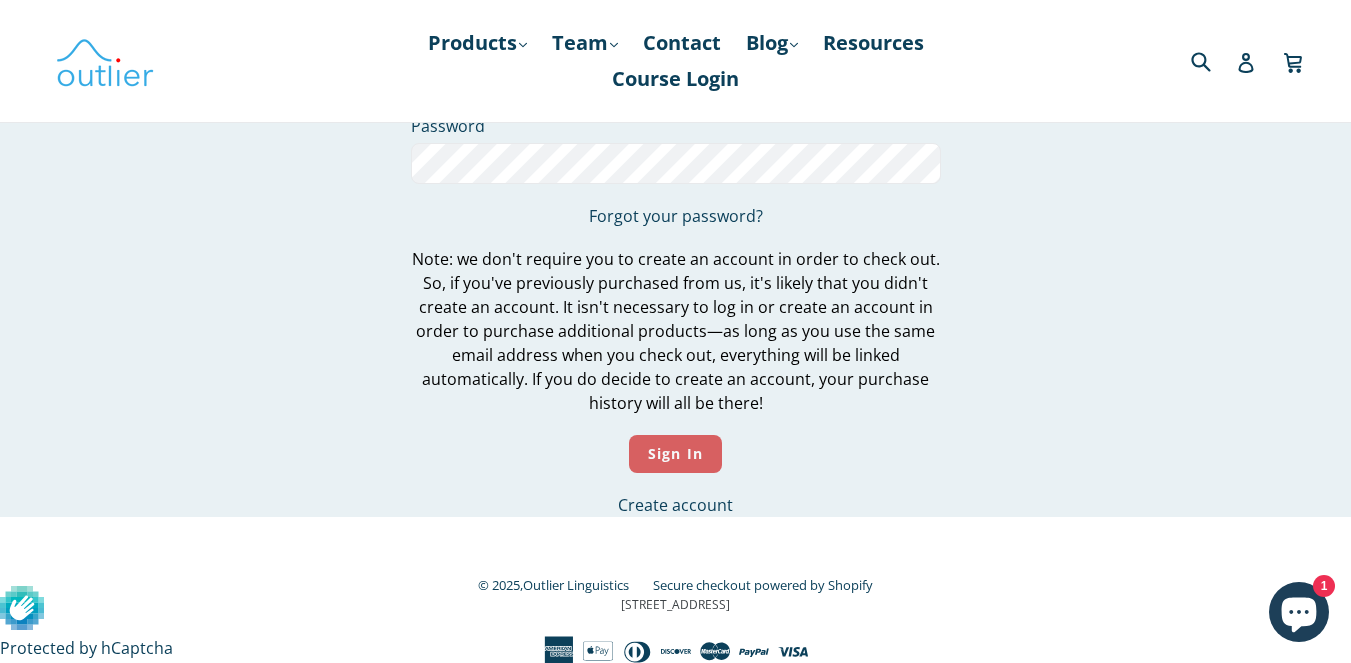type on "[EMAIL_ADDRESS][DOMAIN_NAME]" 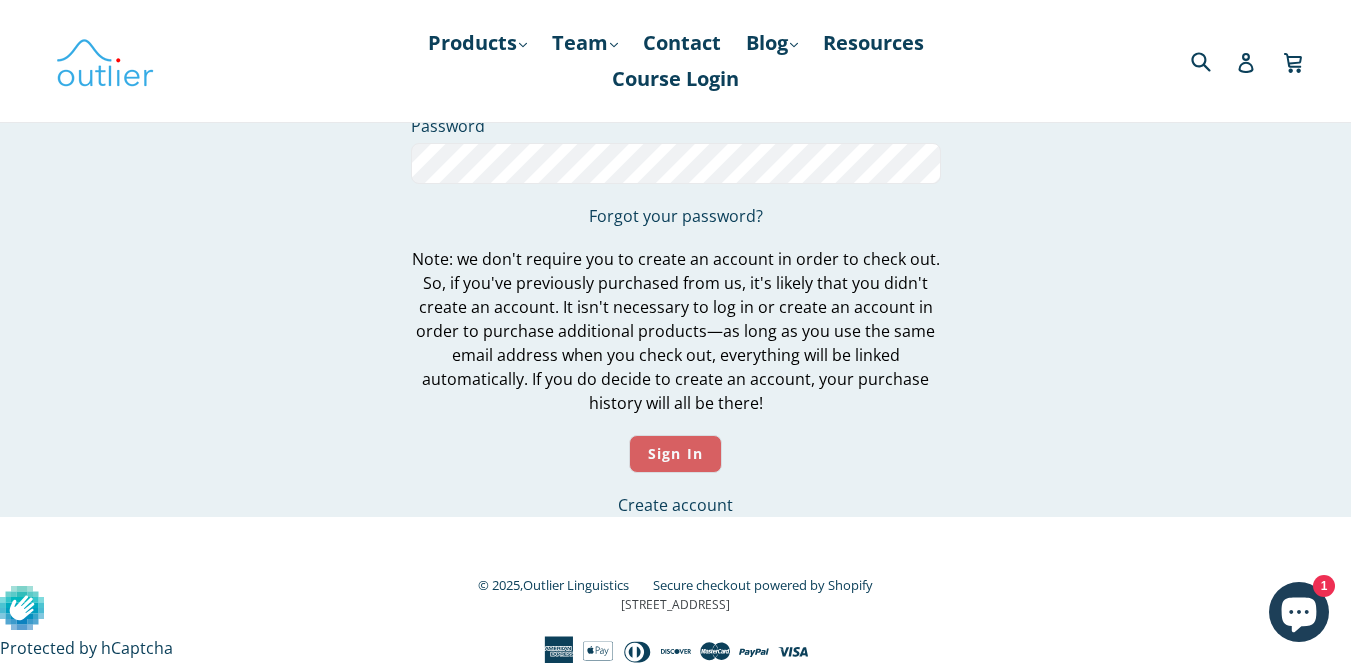 click on "Sign In" at bounding box center [675, 454] 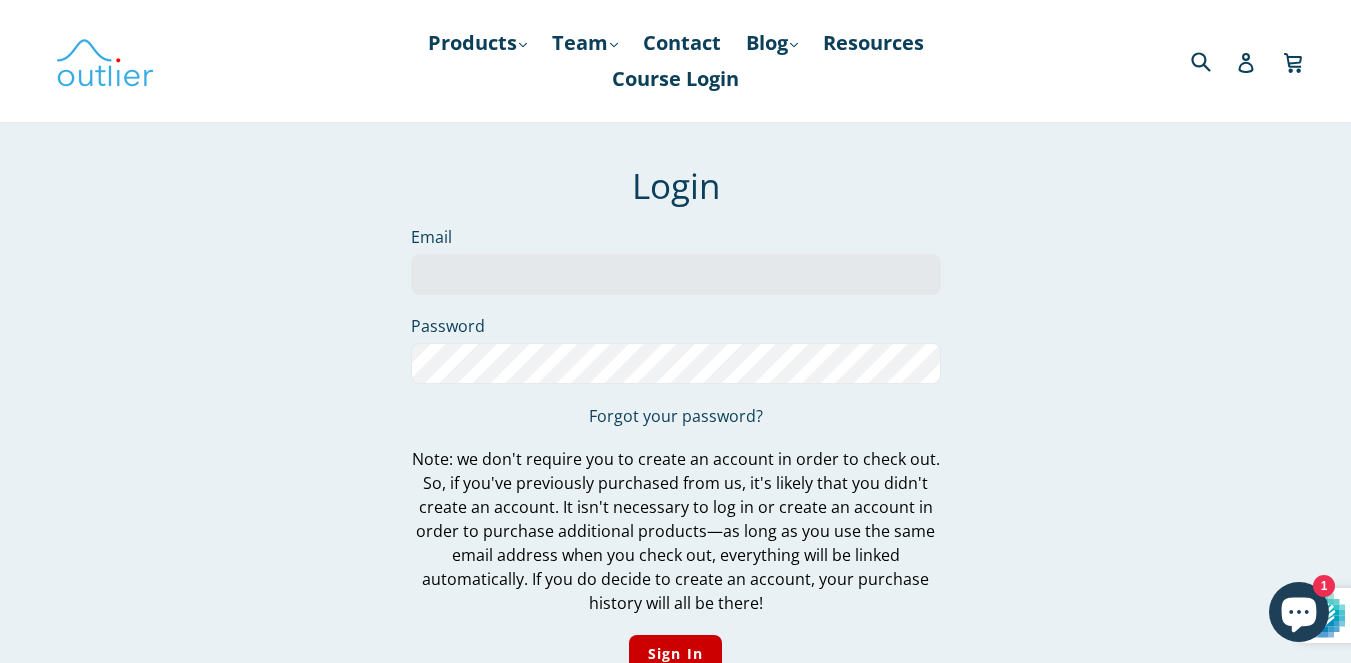 scroll, scrollTop: 0, scrollLeft: 0, axis: both 